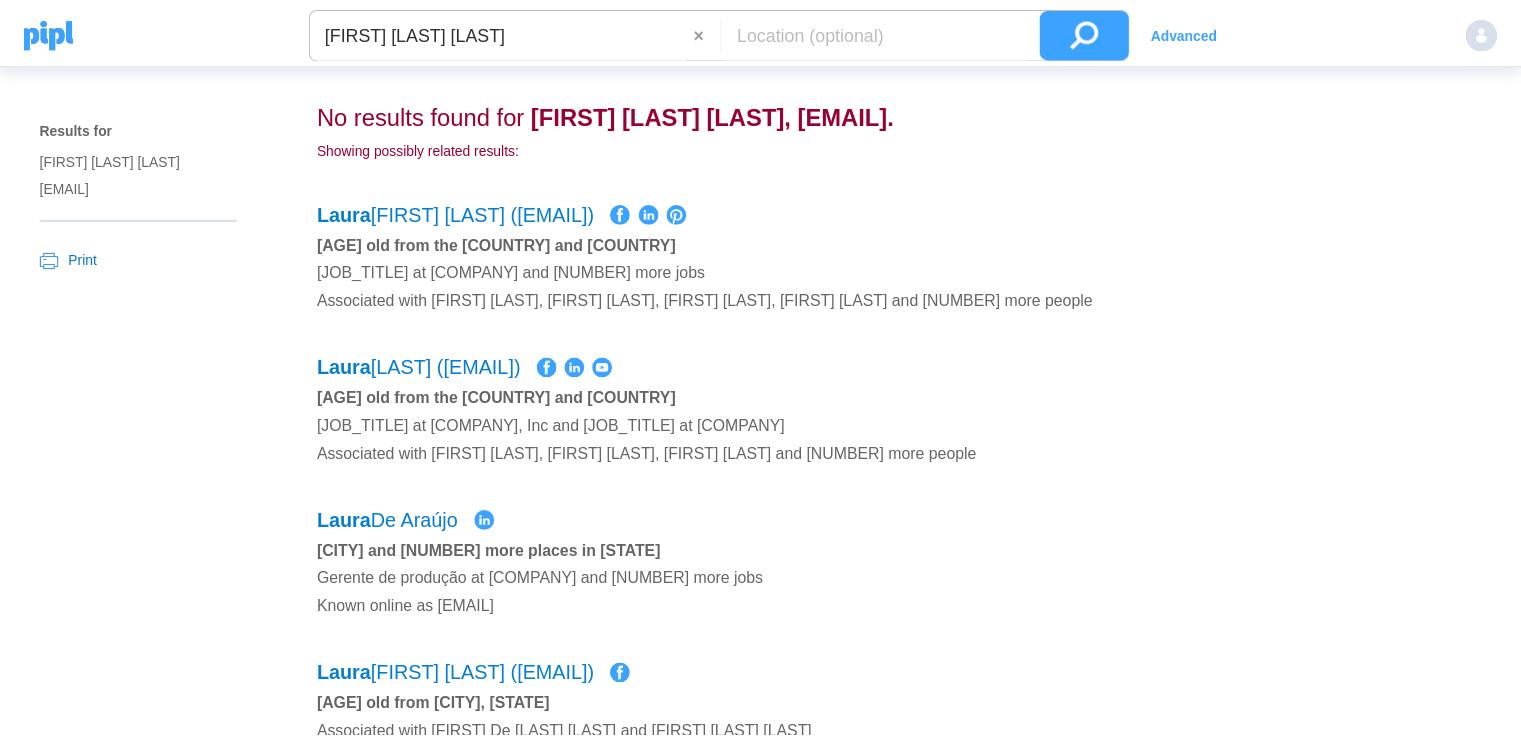 scroll, scrollTop: 0, scrollLeft: 0, axis: both 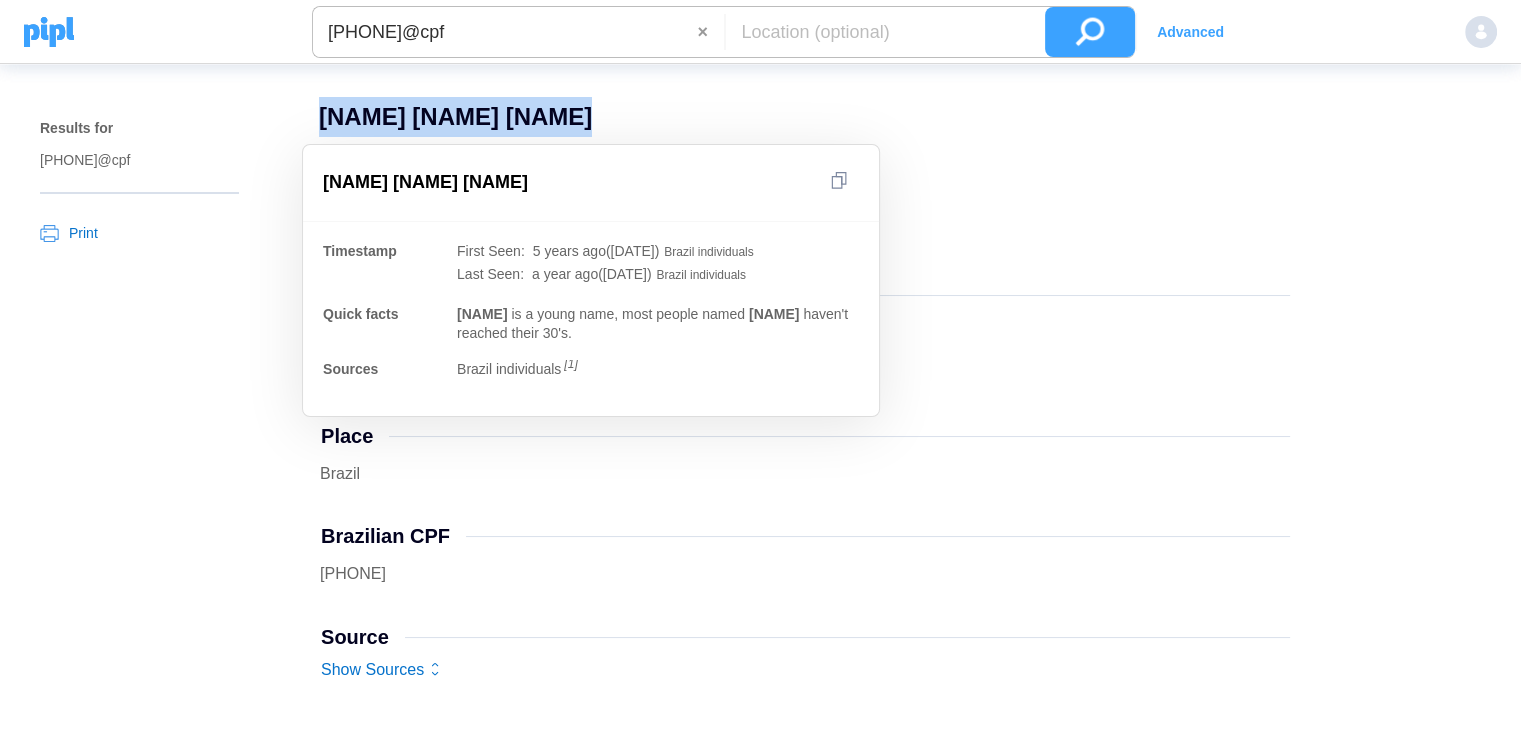 click on "Ademir Alexandre De Carvalho-pereira Ademir Alexandre De Carvalho-pereira Timestamp First Seen : 5 years ago  (Feb 17, 2020) Brazil individuals Last Seen : a year ago  (Jul 23, 2024) Brazil individuals Quick facts Ademir   is   a   young   name,   most   people   named   Ademir   haven't   reached   their   30's.   Sources Brazil individuals [ 1 ]" at bounding box center (461, 117) 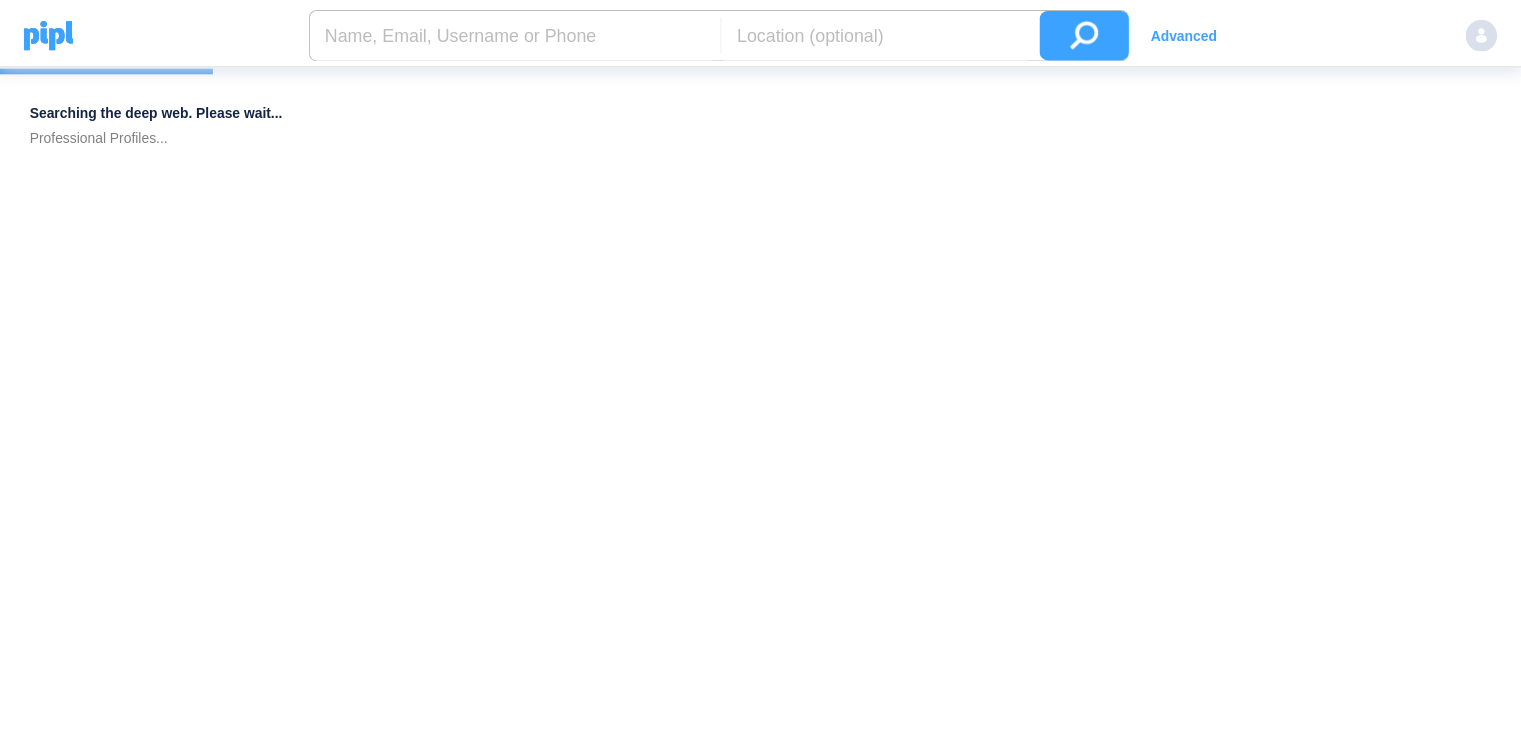 scroll, scrollTop: 0, scrollLeft: 0, axis: both 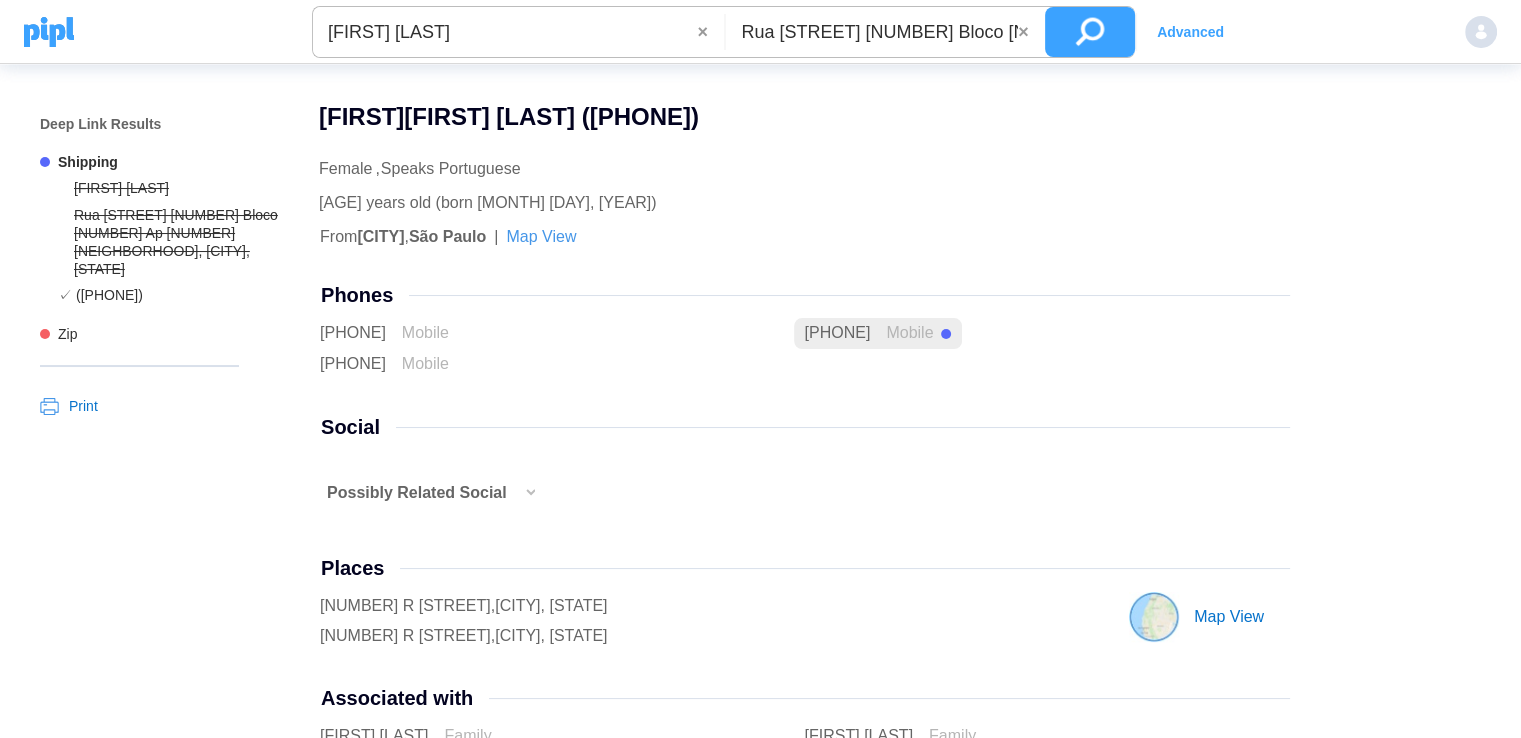 click on "[CITY]" at bounding box center (380, 236) 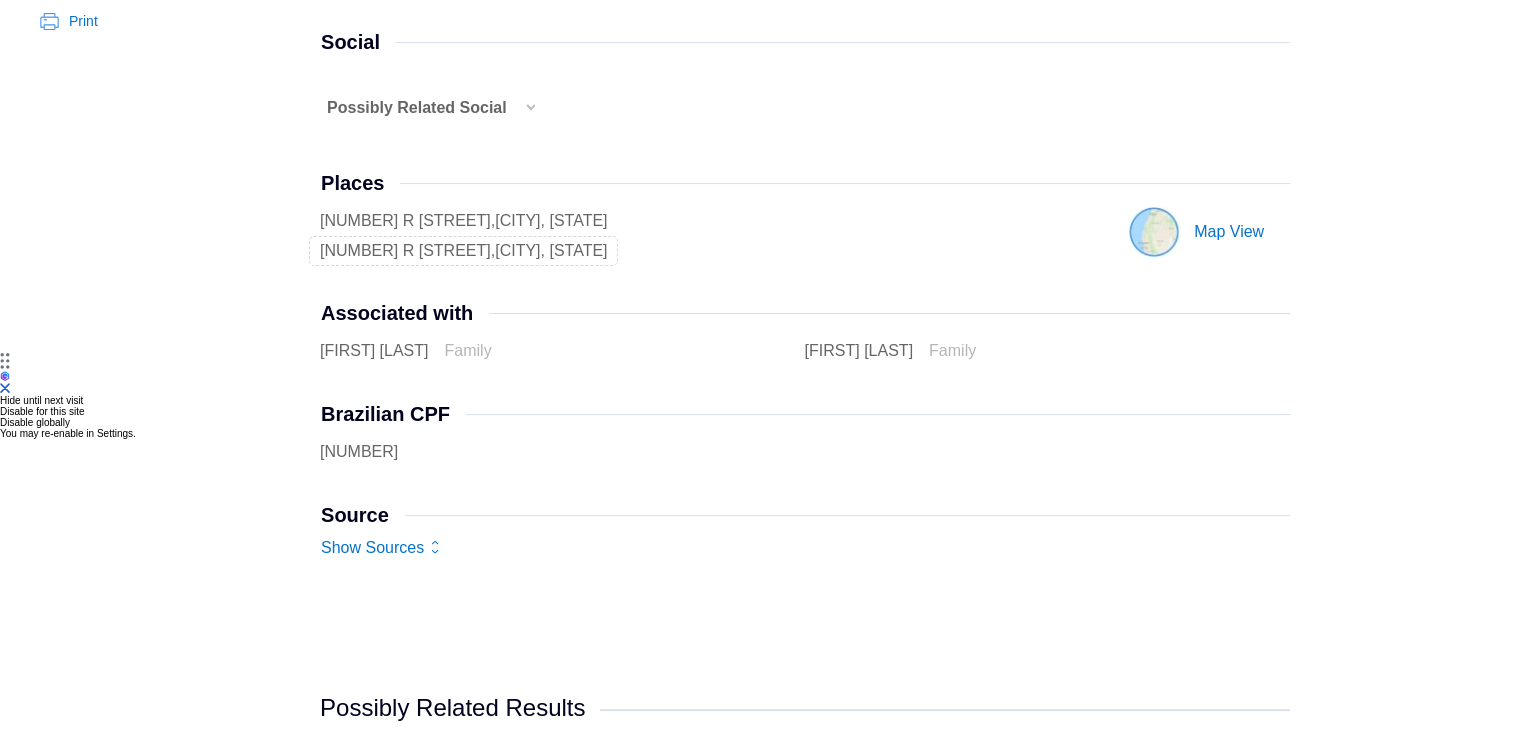 scroll, scrollTop: 400, scrollLeft: 0, axis: vertical 